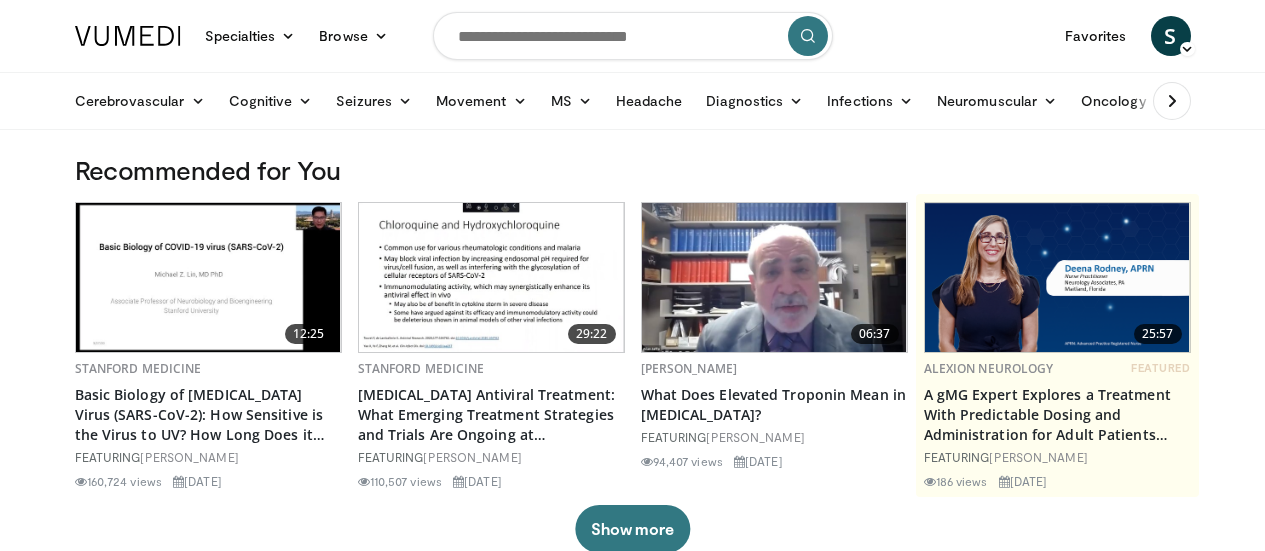 scroll, scrollTop: 0, scrollLeft: 0, axis: both 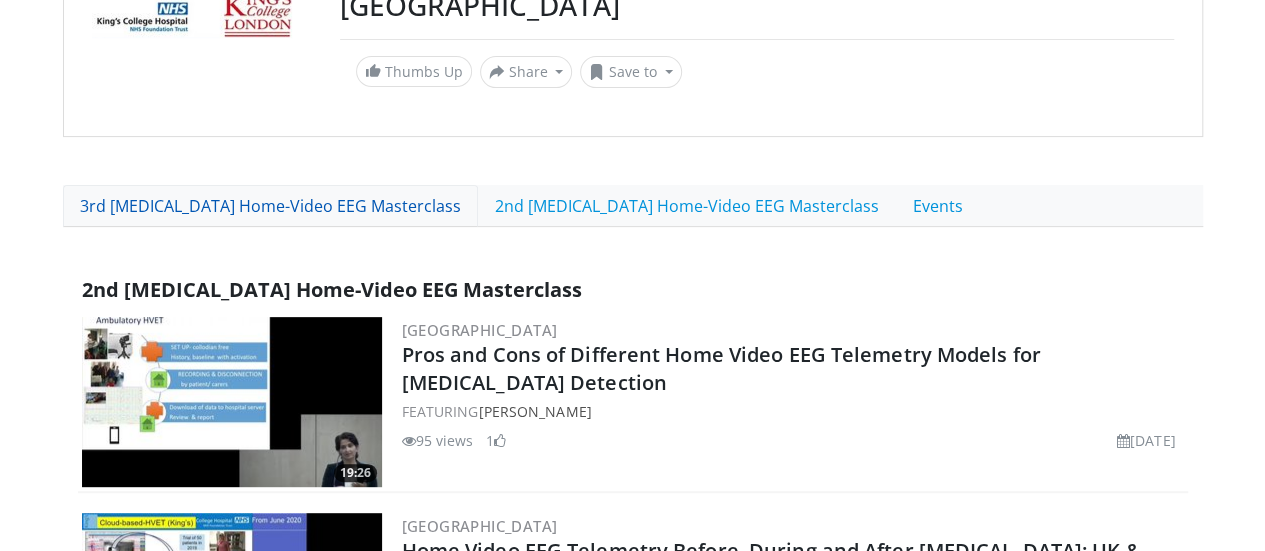 click on "3rd [MEDICAL_DATA] Home-Video EEG Masterclass" at bounding box center [270, 206] 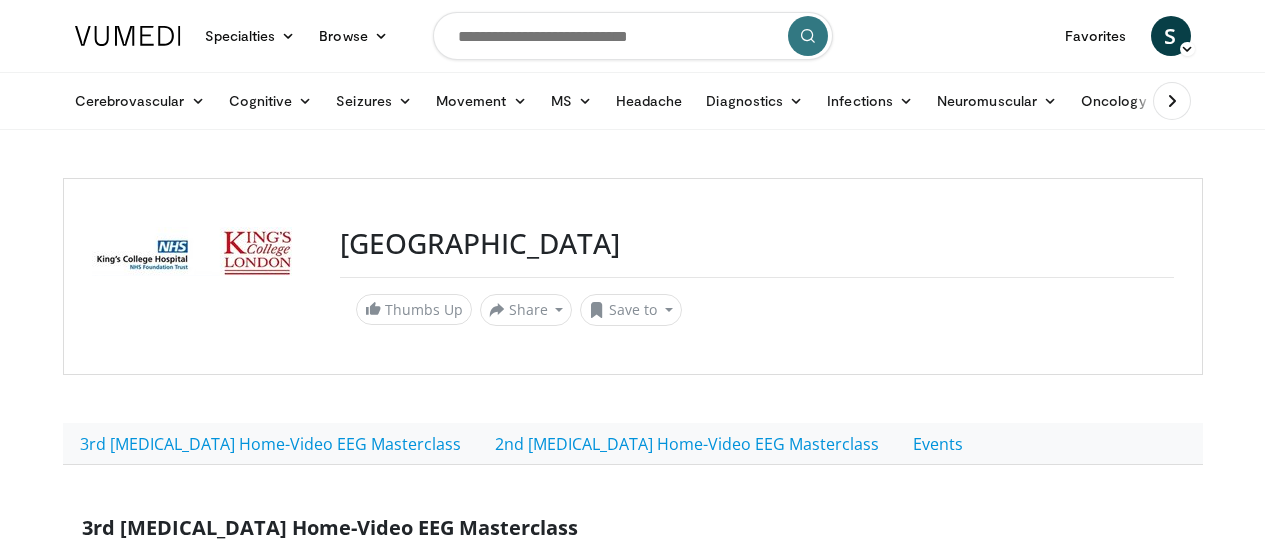 scroll, scrollTop: 0, scrollLeft: 0, axis: both 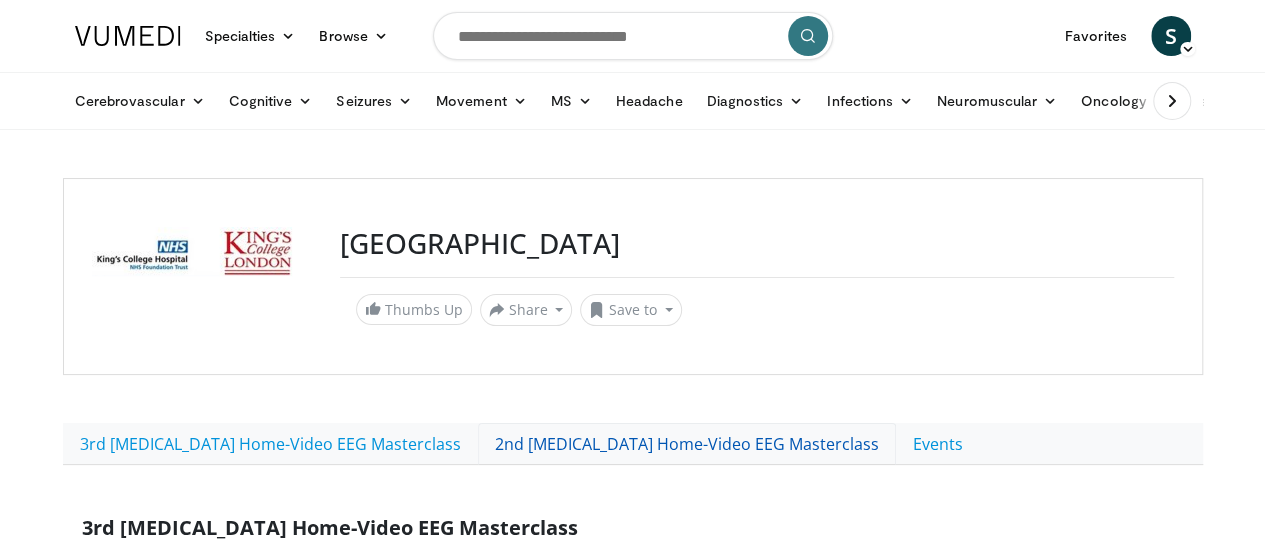 click on "2nd [MEDICAL_DATA] Home-Video EEG Masterclass" at bounding box center (687, 444) 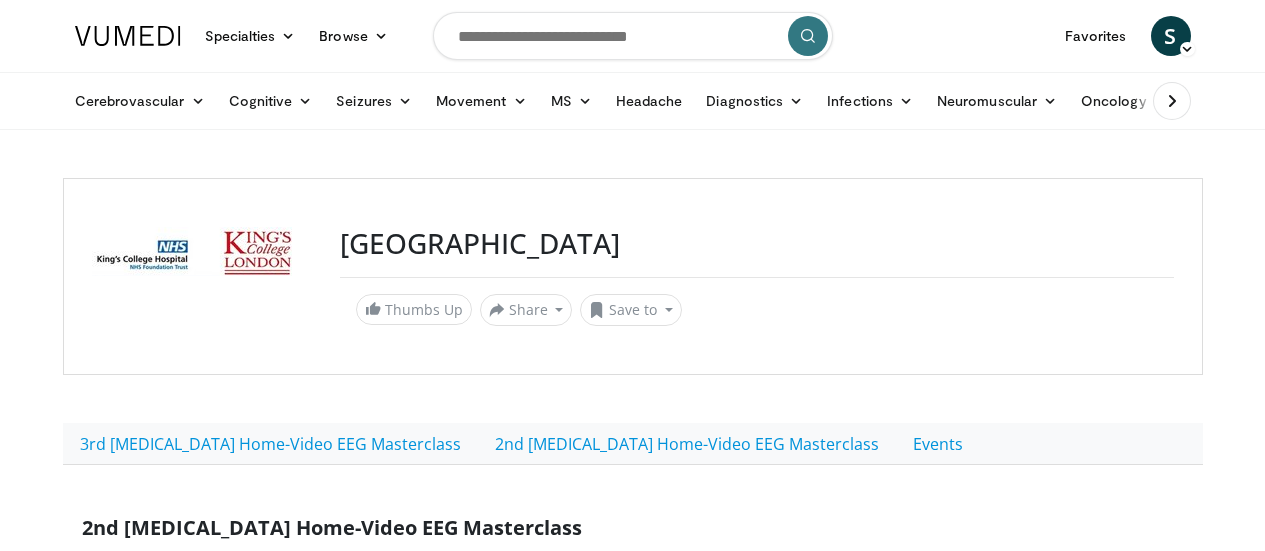 scroll, scrollTop: 0, scrollLeft: 0, axis: both 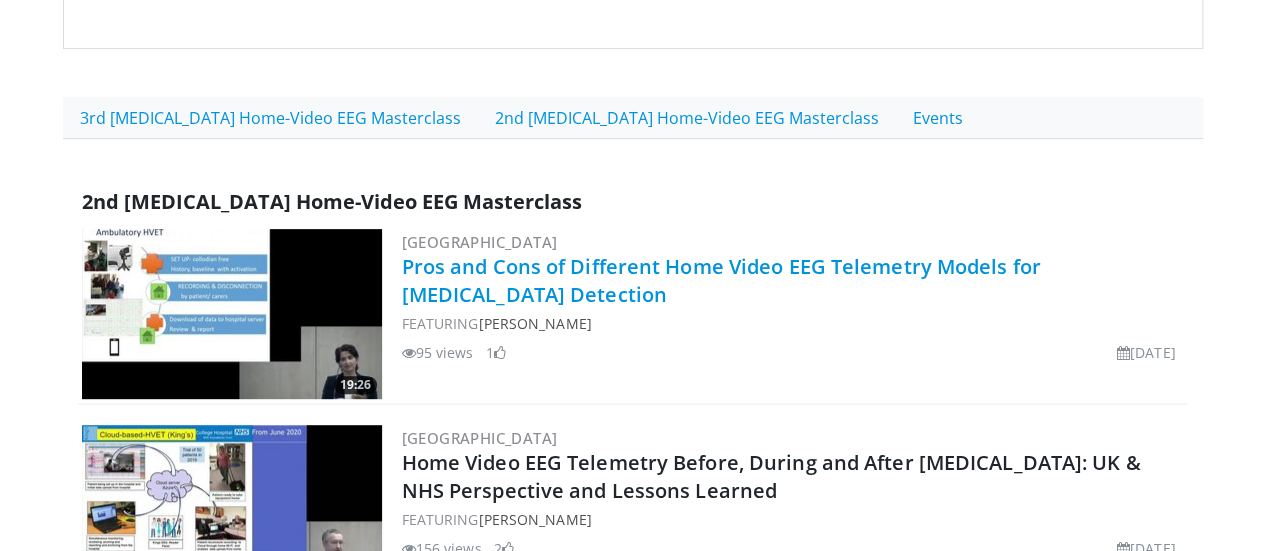 click on "Pros and Cons of Different Home Video EEG Telemetry Models for [MEDICAL_DATA] Detection" at bounding box center [721, 280] 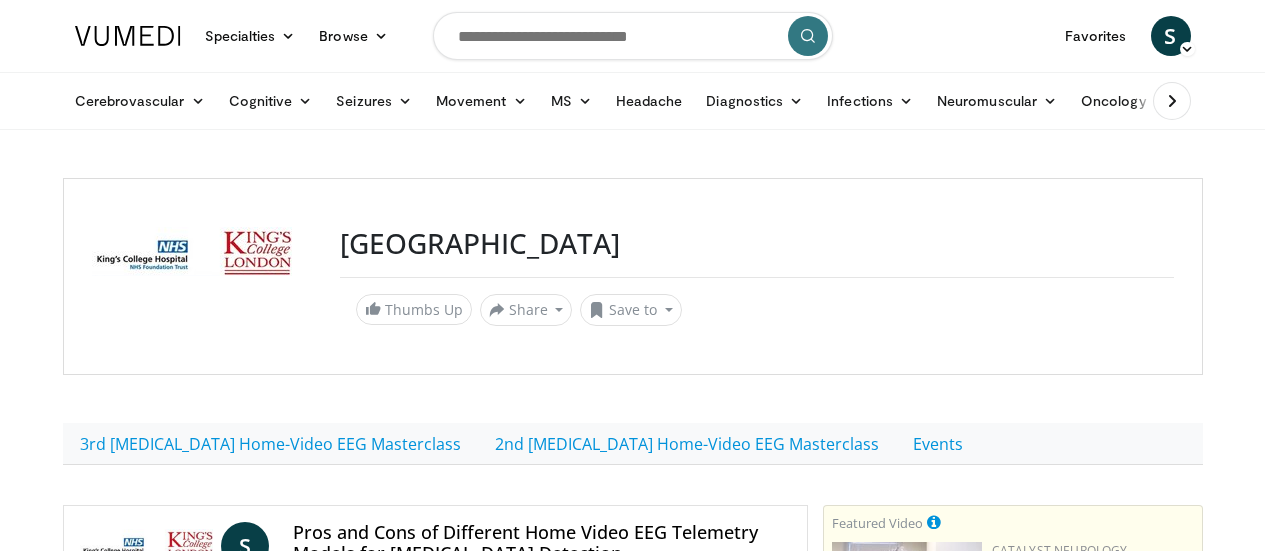 scroll, scrollTop: 0, scrollLeft: 0, axis: both 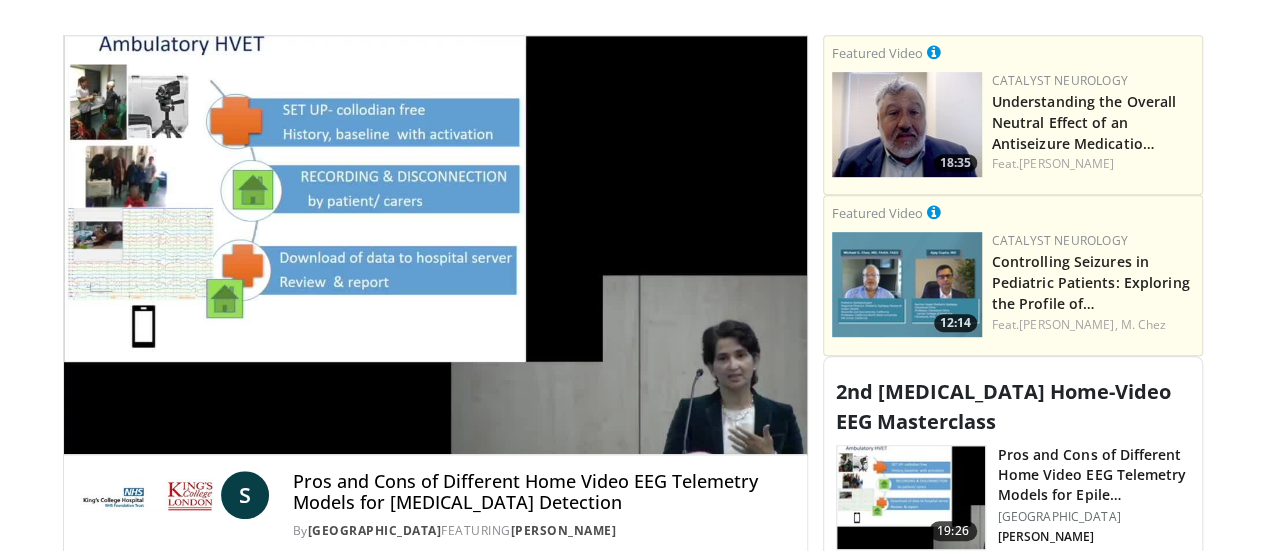 click at bounding box center (633, 7) 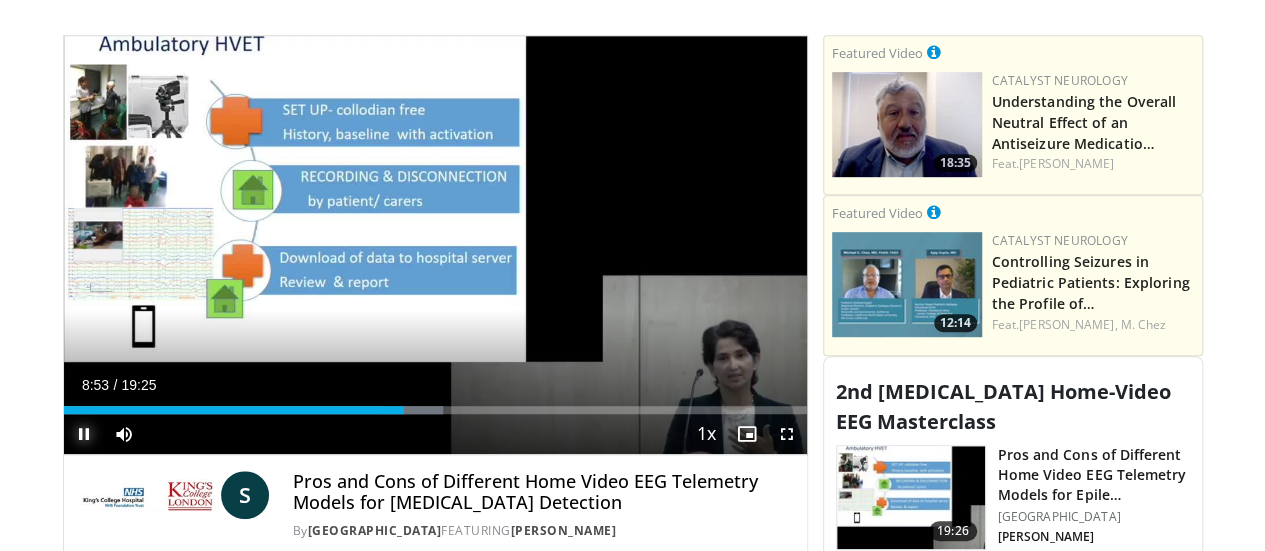 click at bounding box center [84, 434] 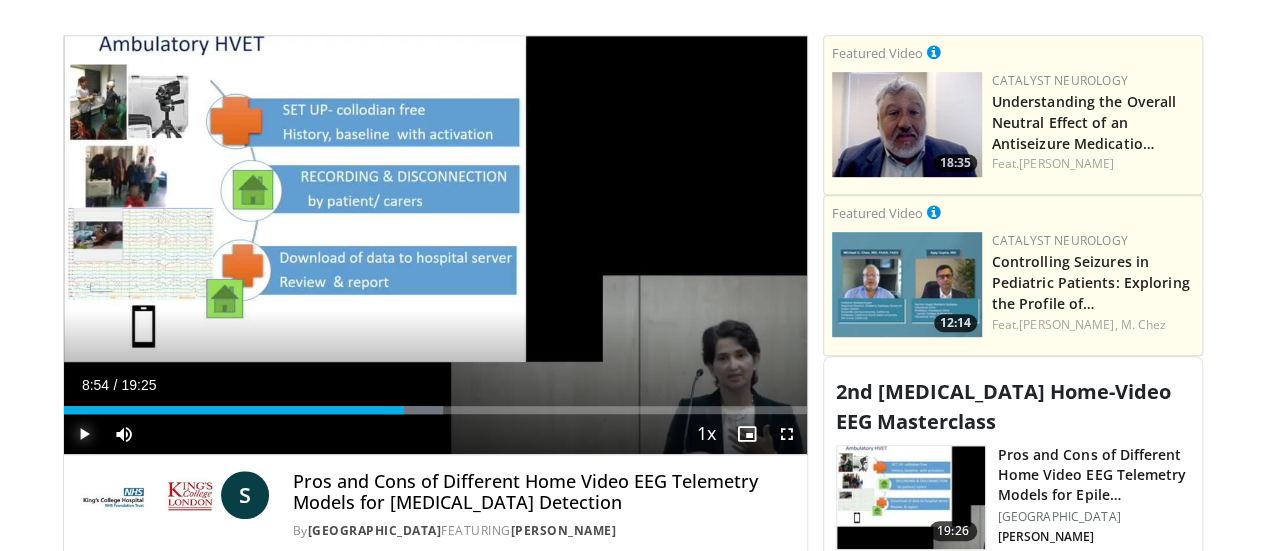 click at bounding box center (84, 434) 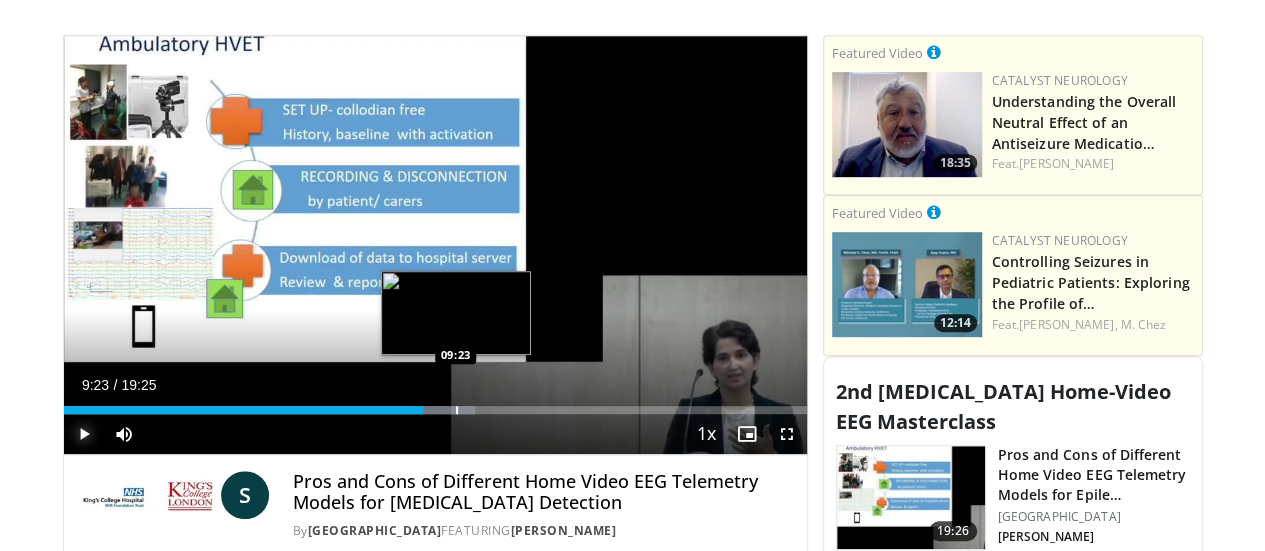 click at bounding box center (457, 410) 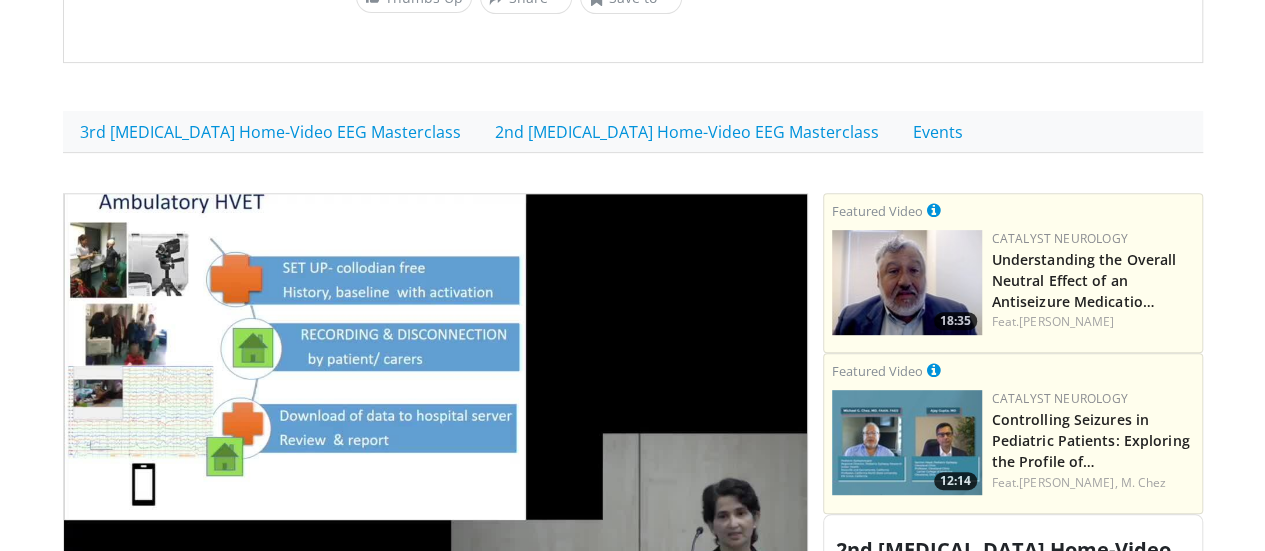 scroll, scrollTop: 390, scrollLeft: 0, axis: vertical 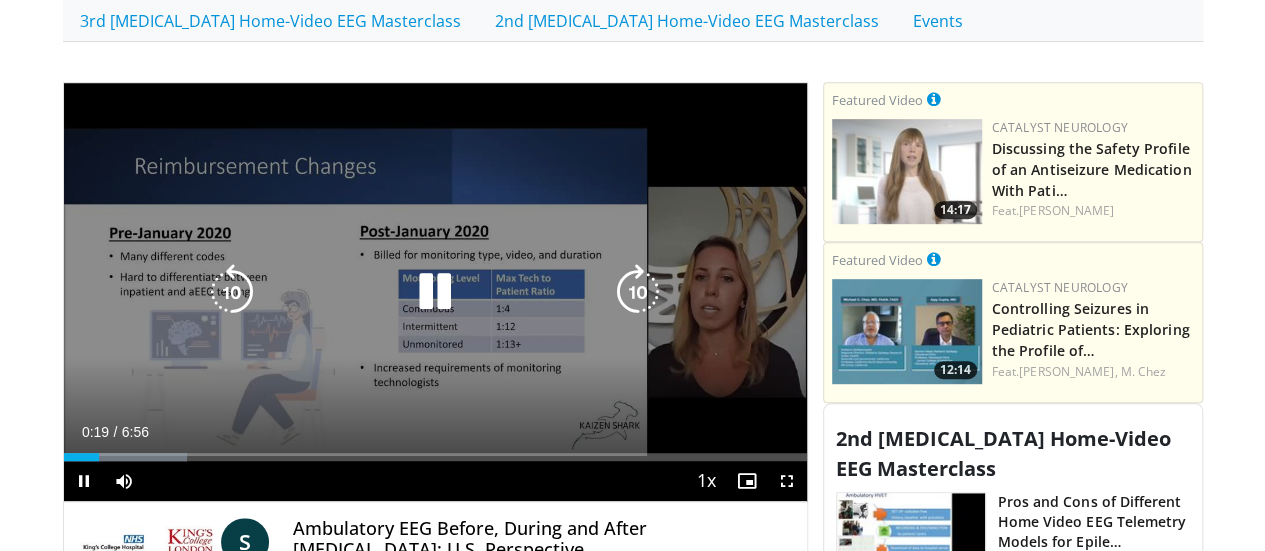 click at bounding box center [435, 292] 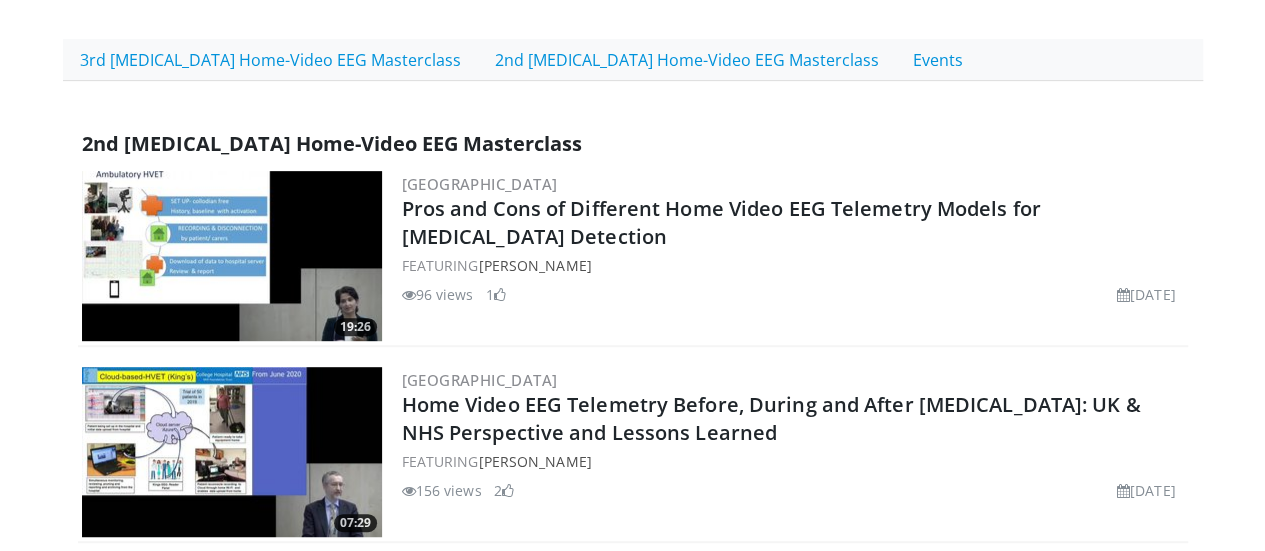 scroll, scrollTop: 326, scrollLeft: 0, axis: vertical 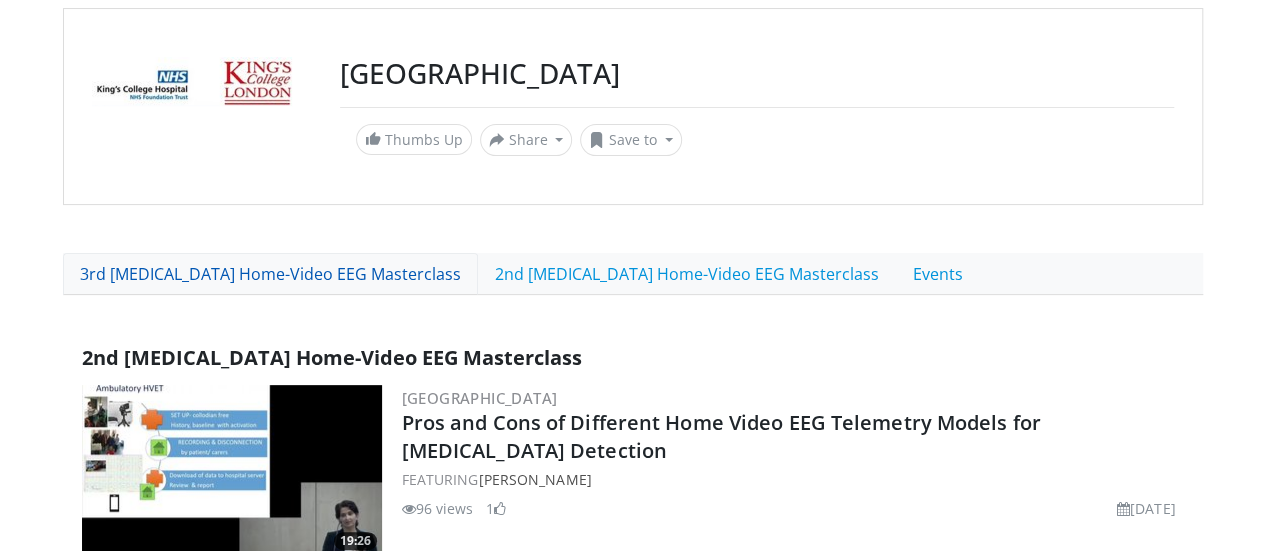 click on "3rd [MEDICAL_DATA] Home-Video EEG Masterclass" at bounding box center [270, 274] 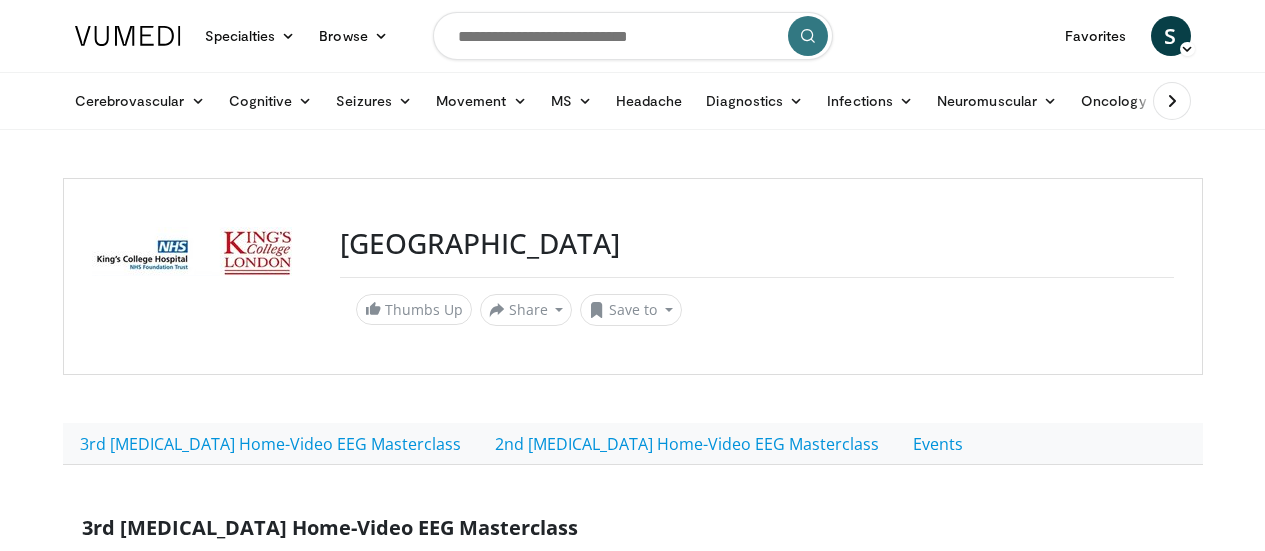 scroll, scrollTop: 0, scrollLeft: 0, axis: both 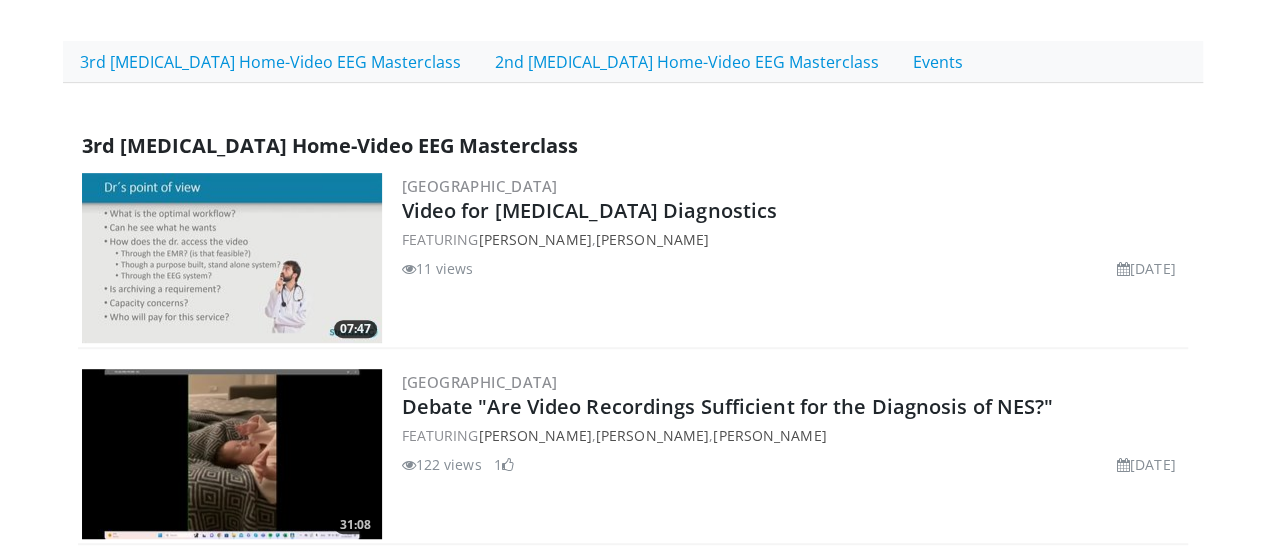drag, startPoint x: 1272, startPoint y: 44, endPoint x: 1242, endPoint y: 141, distance: 101.53325 